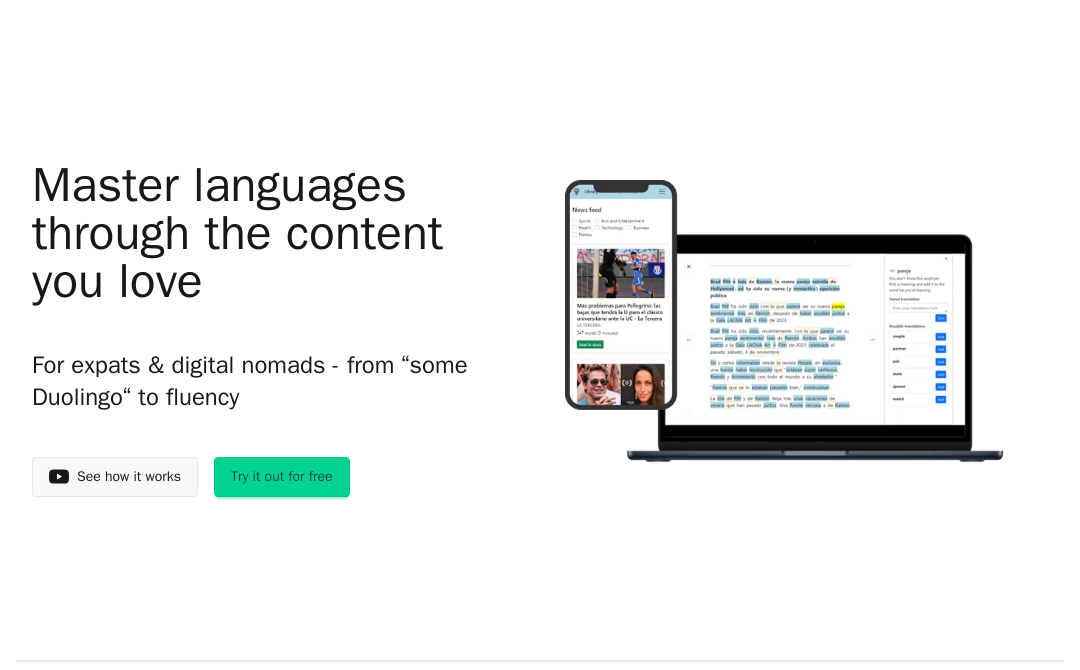 scroll, scrollTop: 64, scrollLeft: 0, axis: vertical 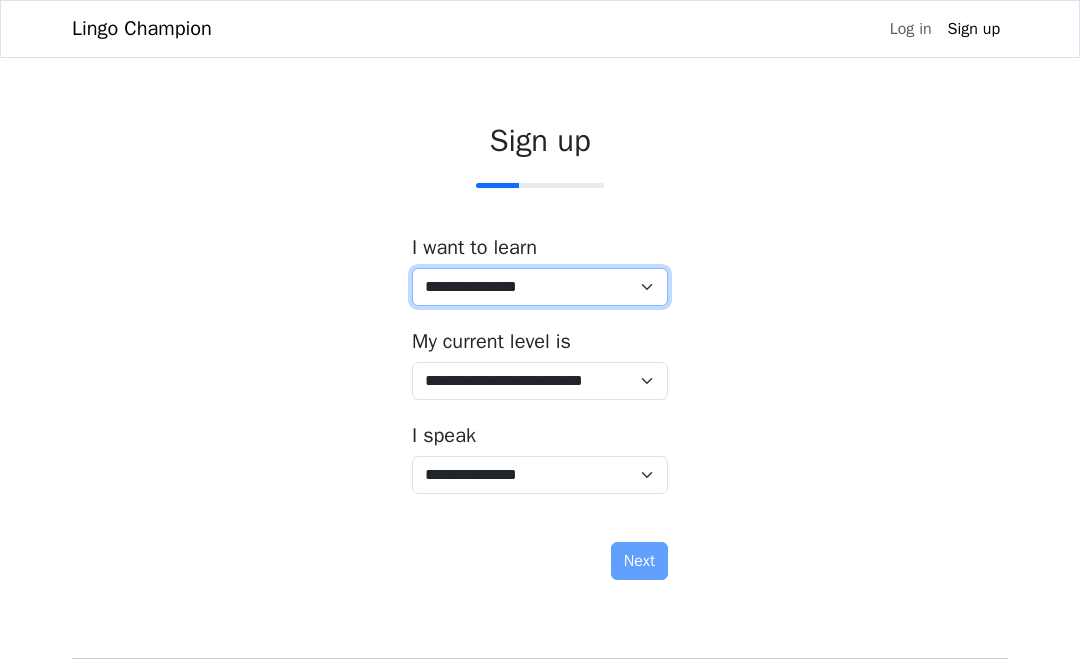click on "**********" at bounding box center [540, 287] 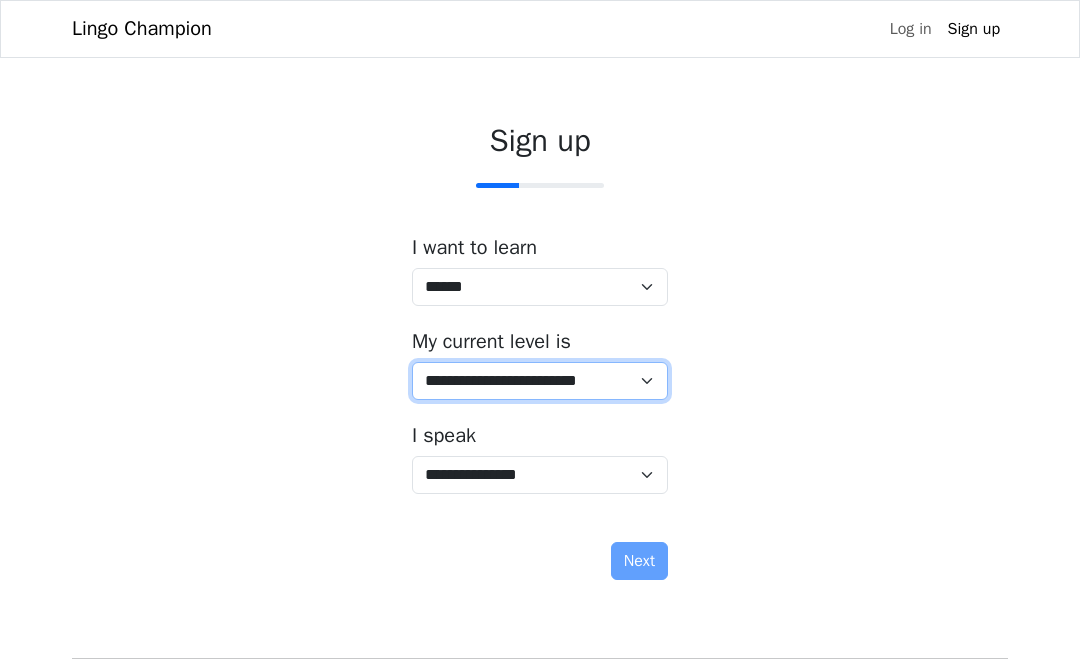 click on "**********" at bounding box center [540, 381] 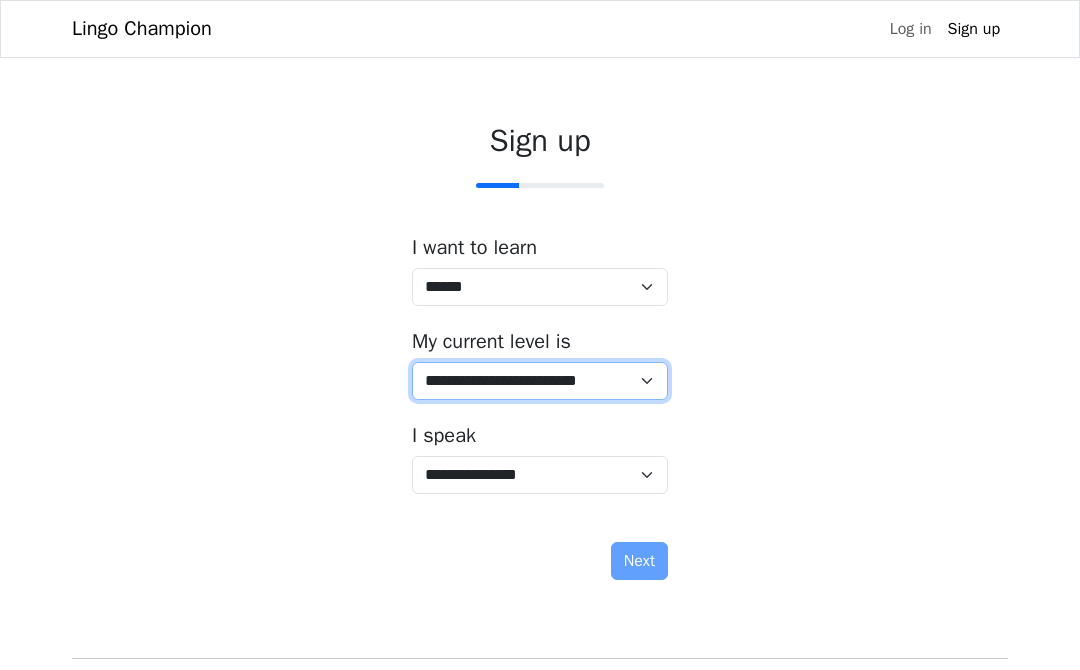 select on "*" 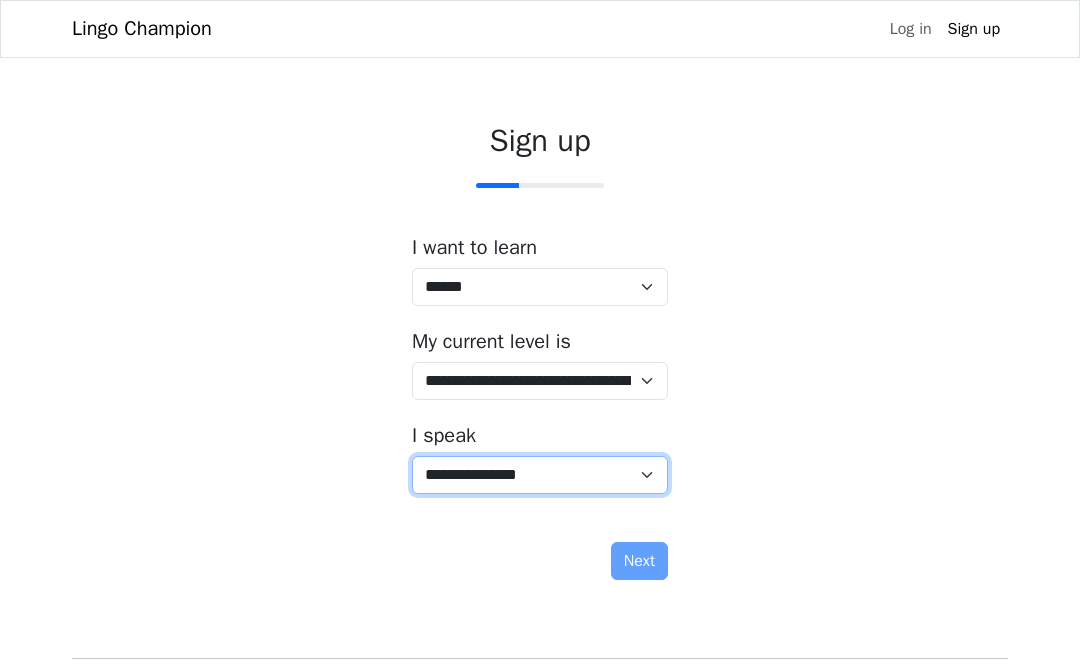click on "**********" at bounding box center [540, 475] 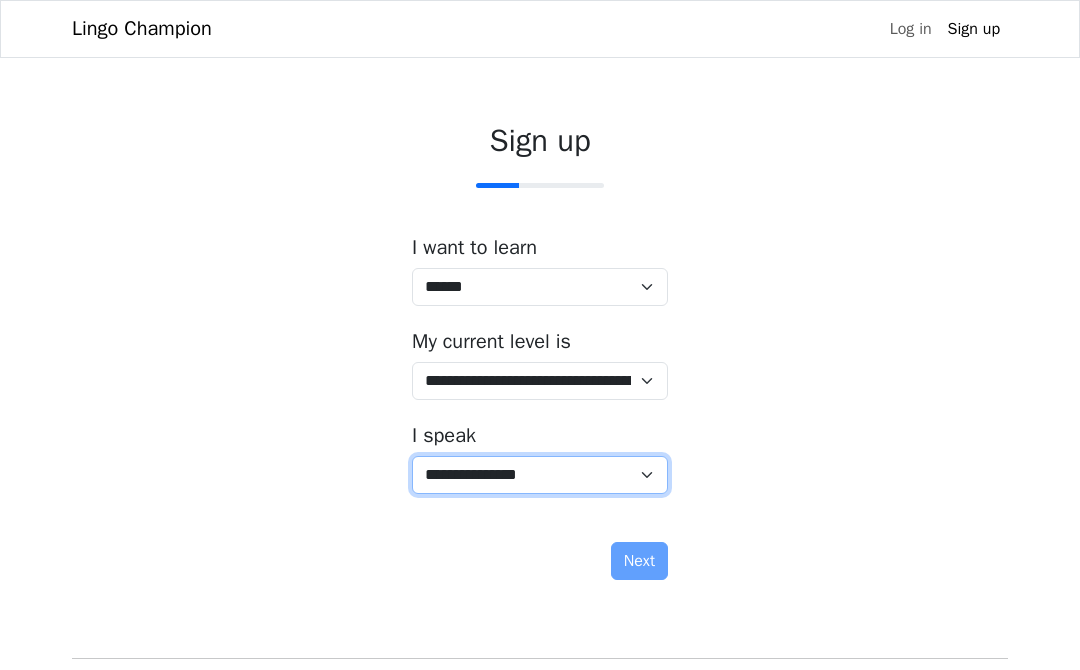 select on "**" 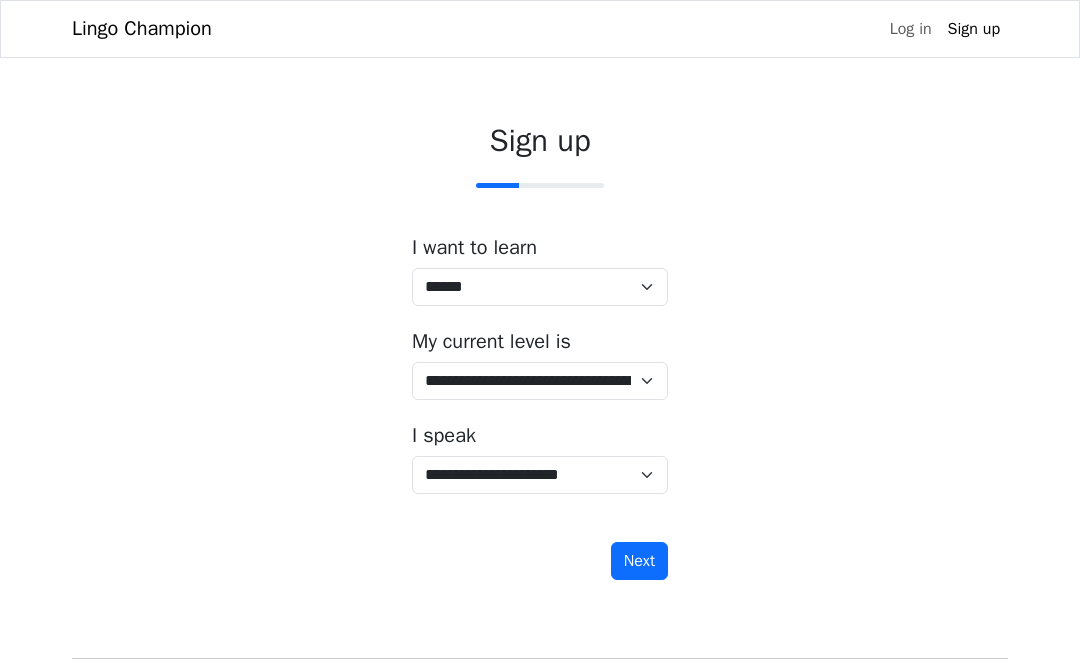 click on "Next" at bounding box center (639, 561) 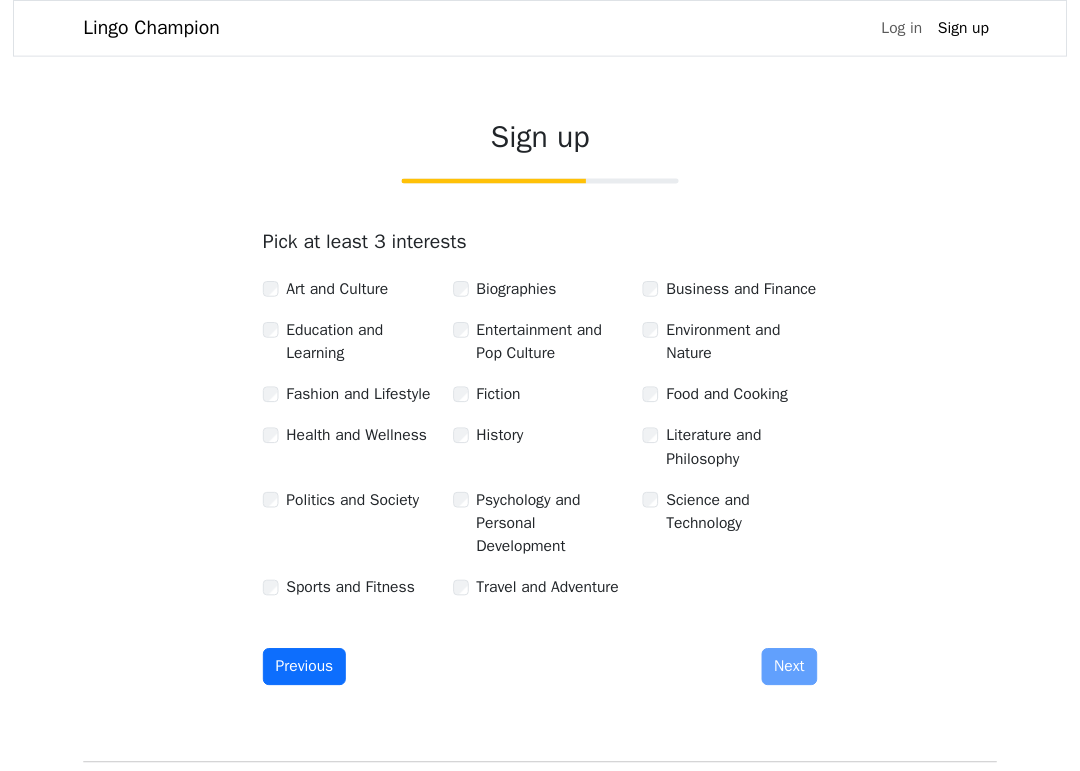 scroll, scrollTop: 0, scrollLeft: 0, axis: both 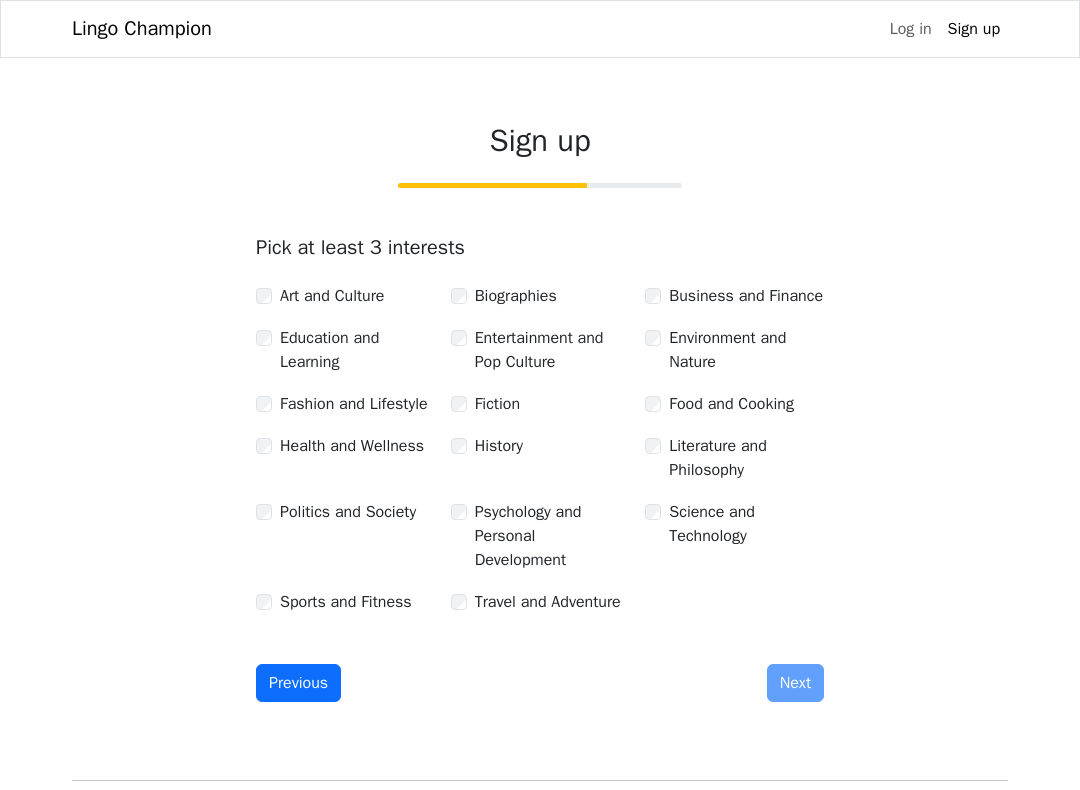 click on "Sign up" at bounding box center [974, 29] 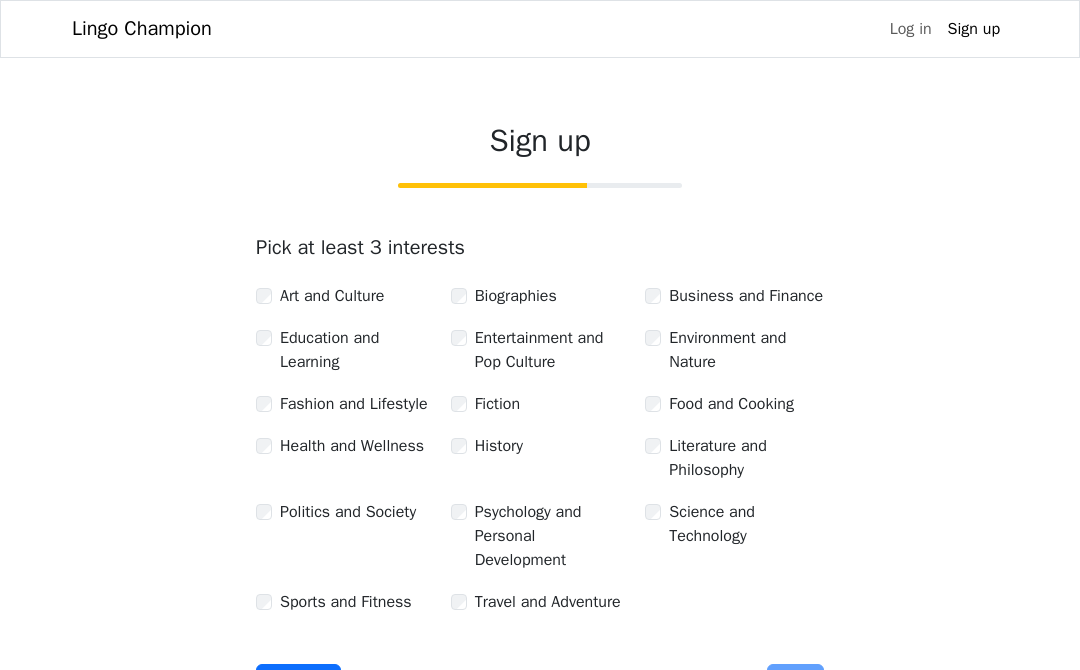 select on "**" 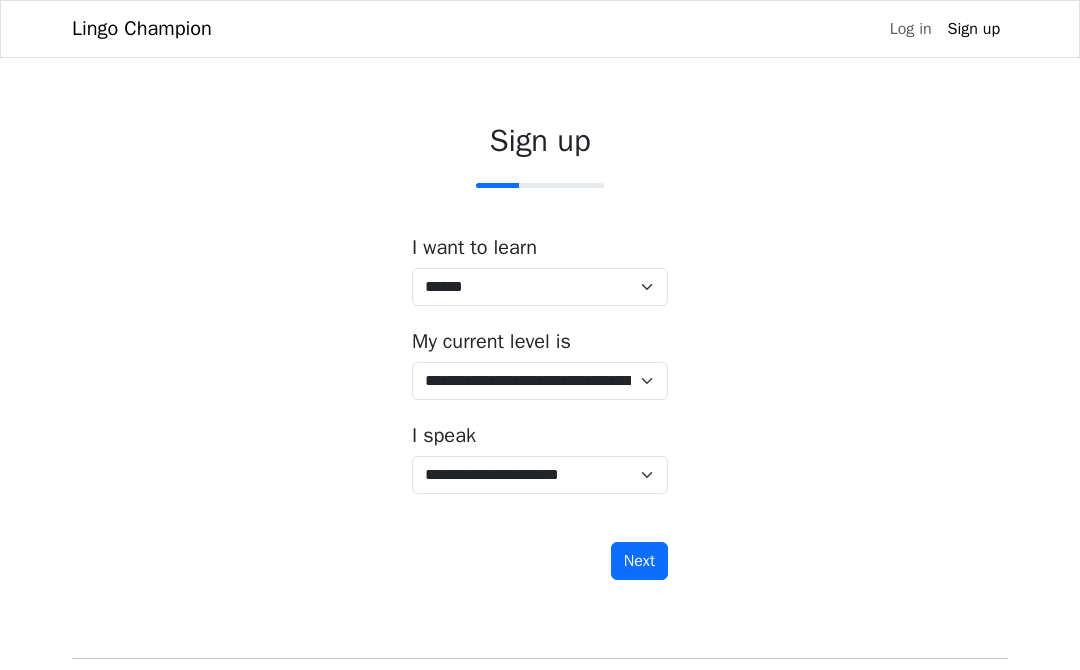 click on "Sign up" at bounding box center (974, 29) 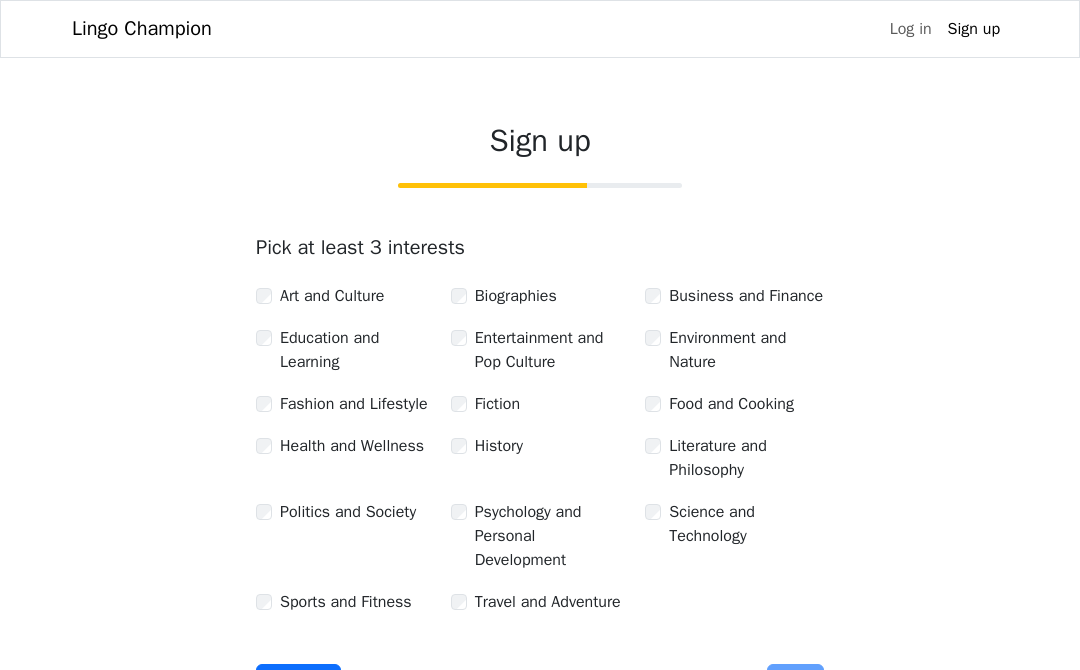 click on "Art and Culture" at bounding box center (345, 297) 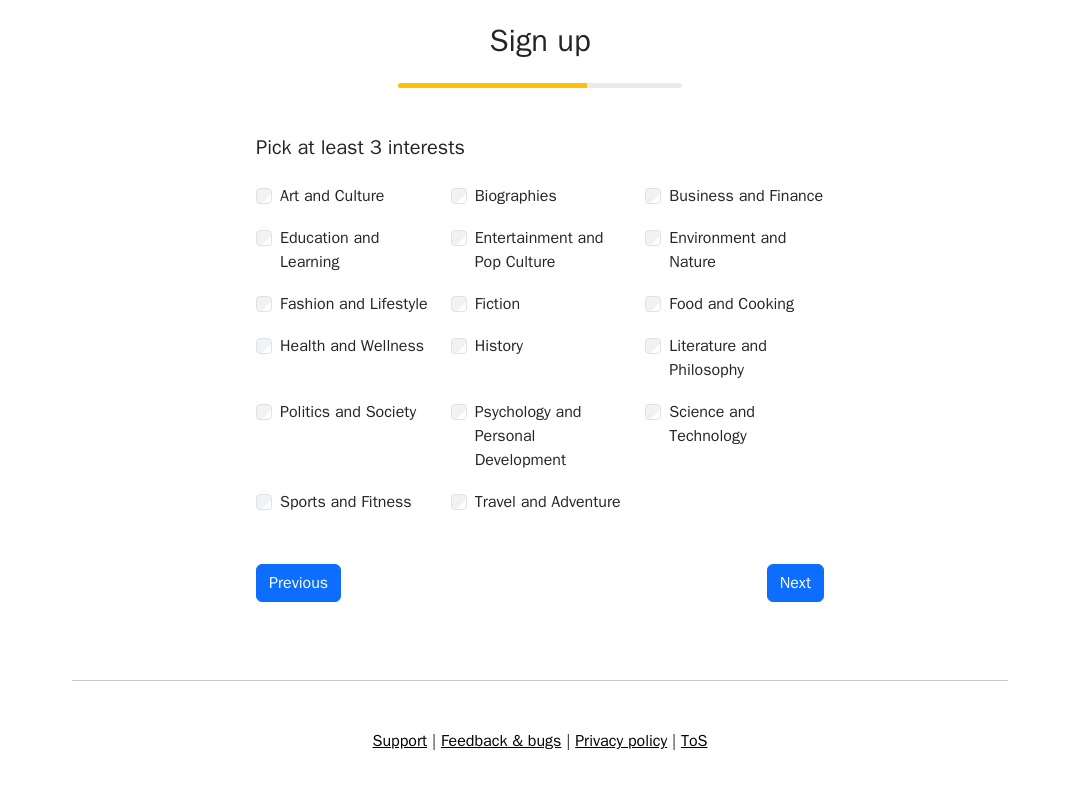 scroll, scrollTop: 99, scrollLeft: 0, axis: vertical 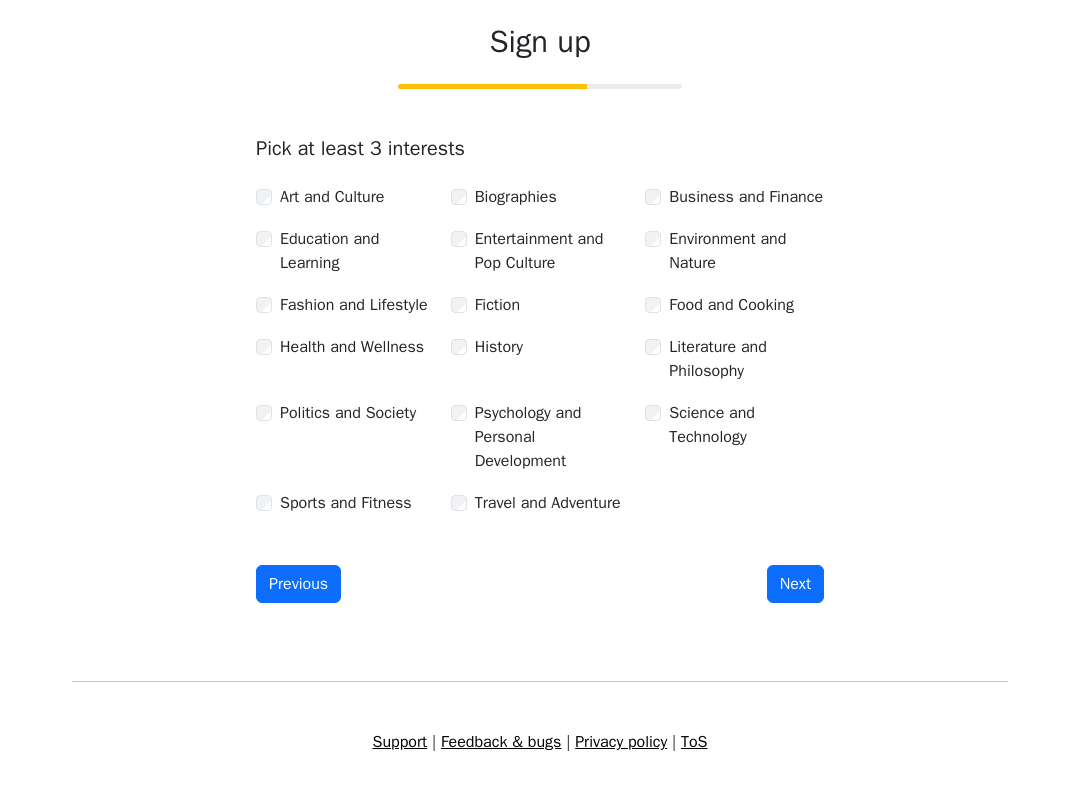 click on "Next" at bounding box center (795, 584) 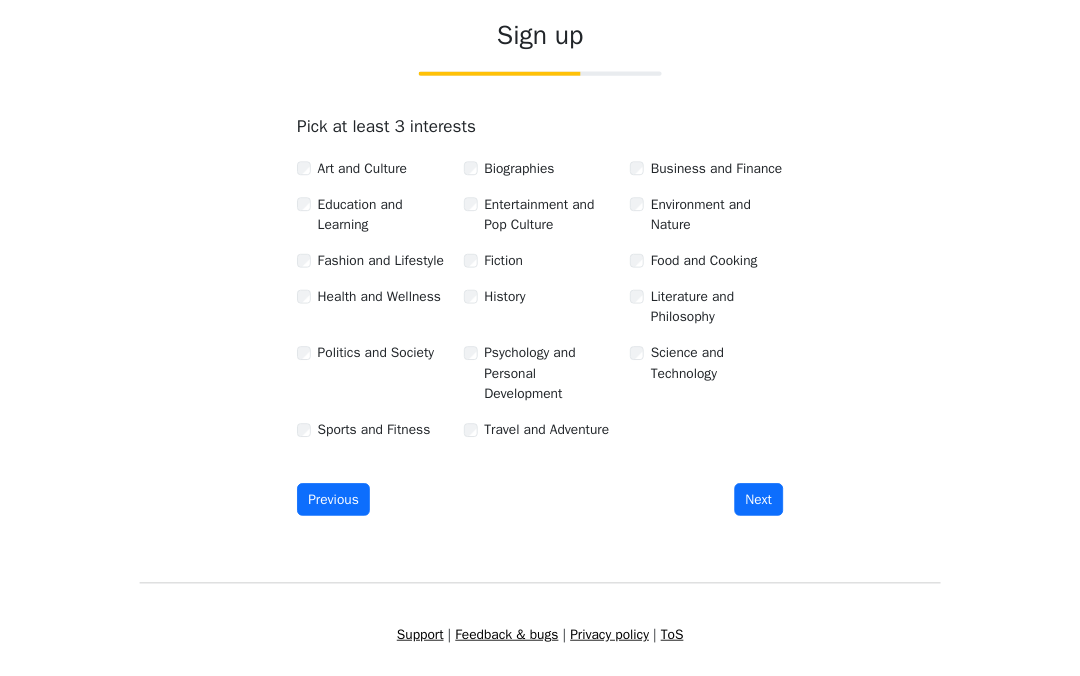 scroll, scrollTop: 0, scrollLeft: 0, axis: both 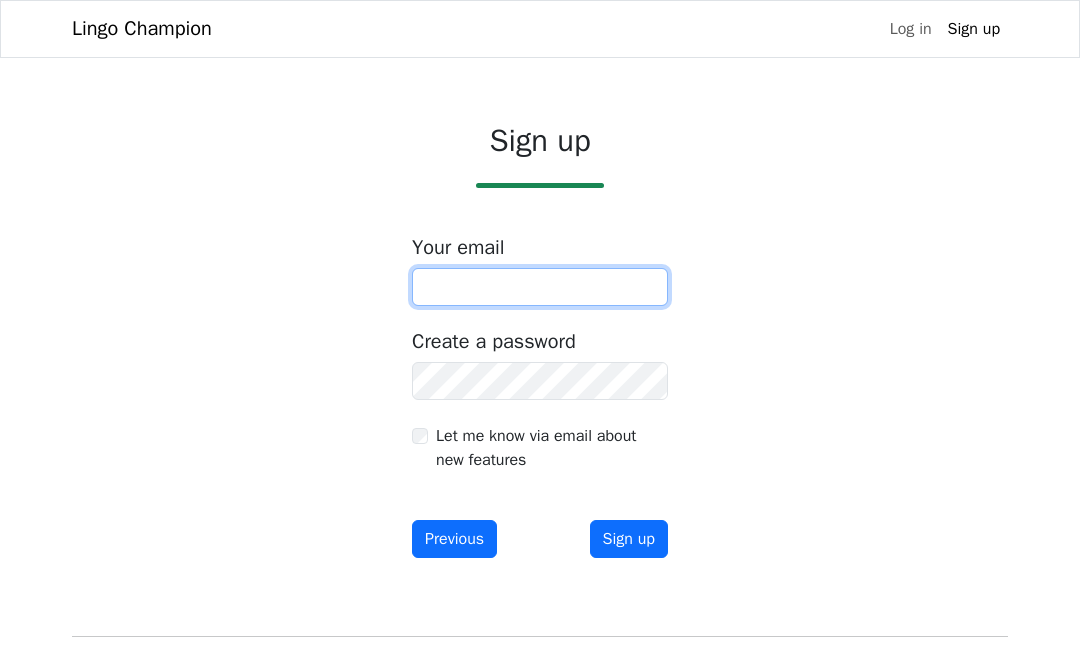 click at bounding box center (540, 287) 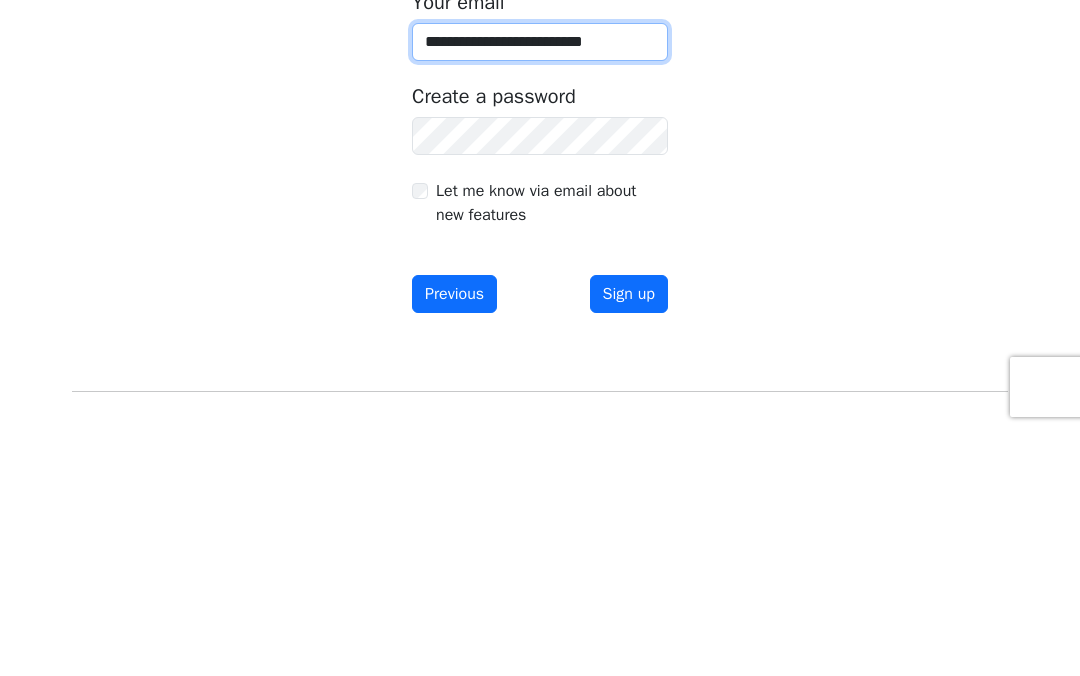 type on "**********" 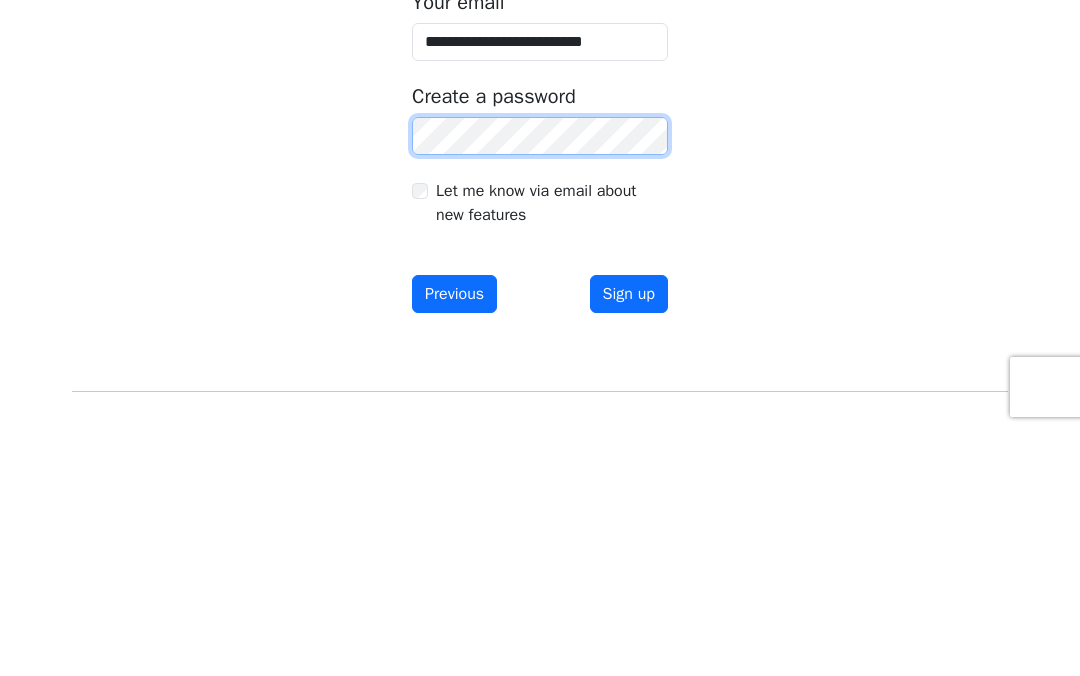 click on "Sign up" at bounding box center (629, 539) 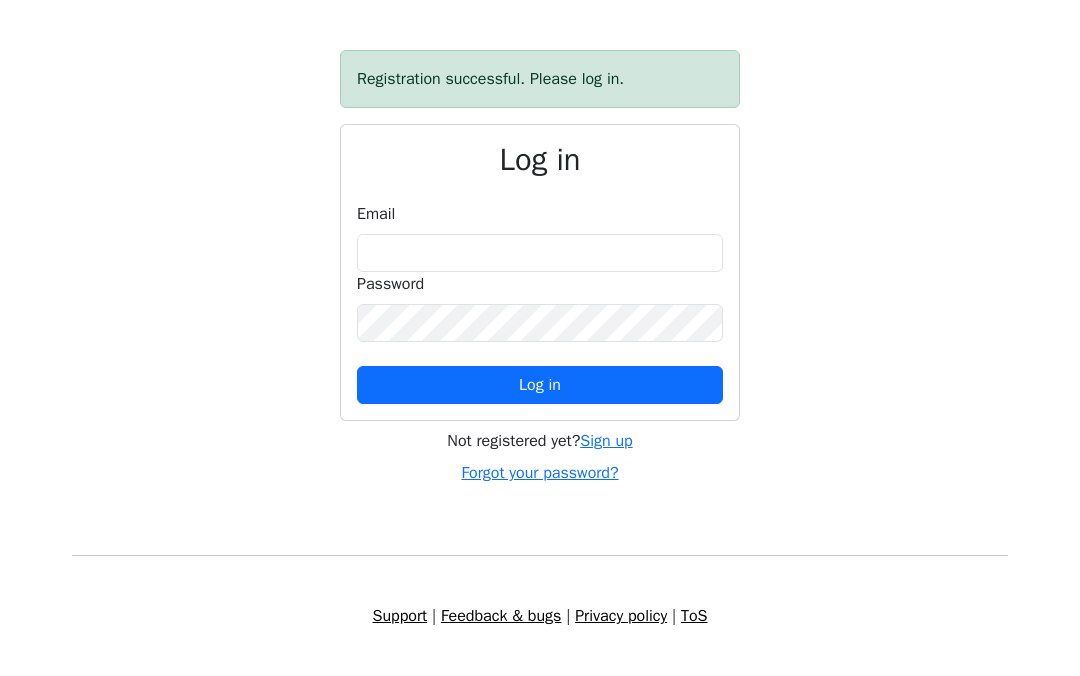 scroll, scrollTop: 0, scrollLeft: 0, axis: both 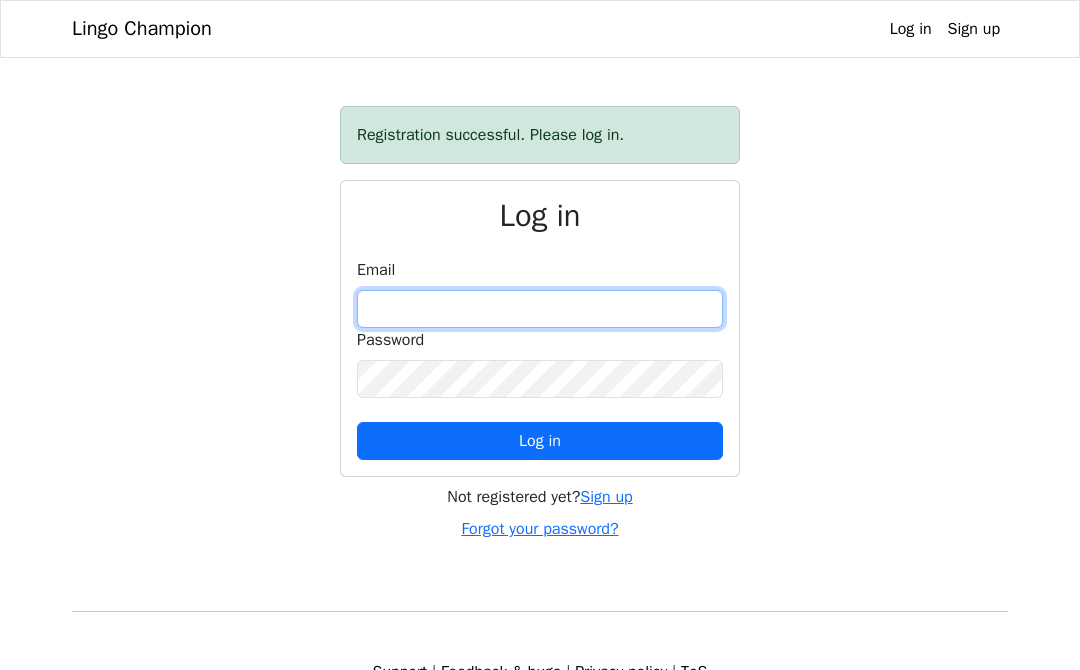 click at bounding box center (540, 309) 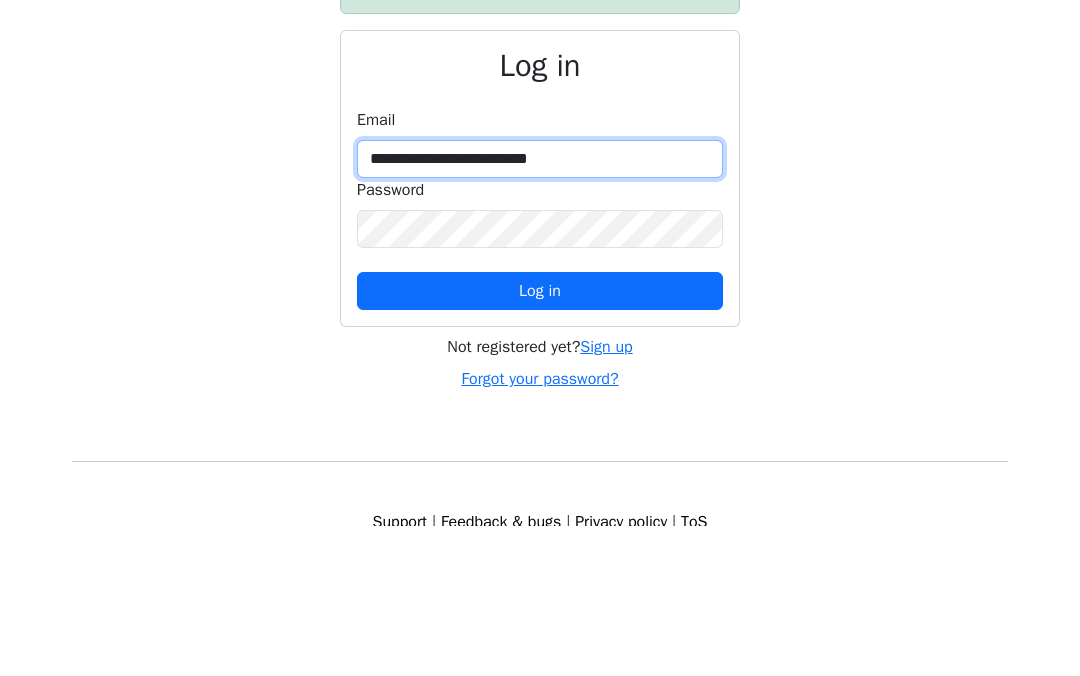 type on "**********" 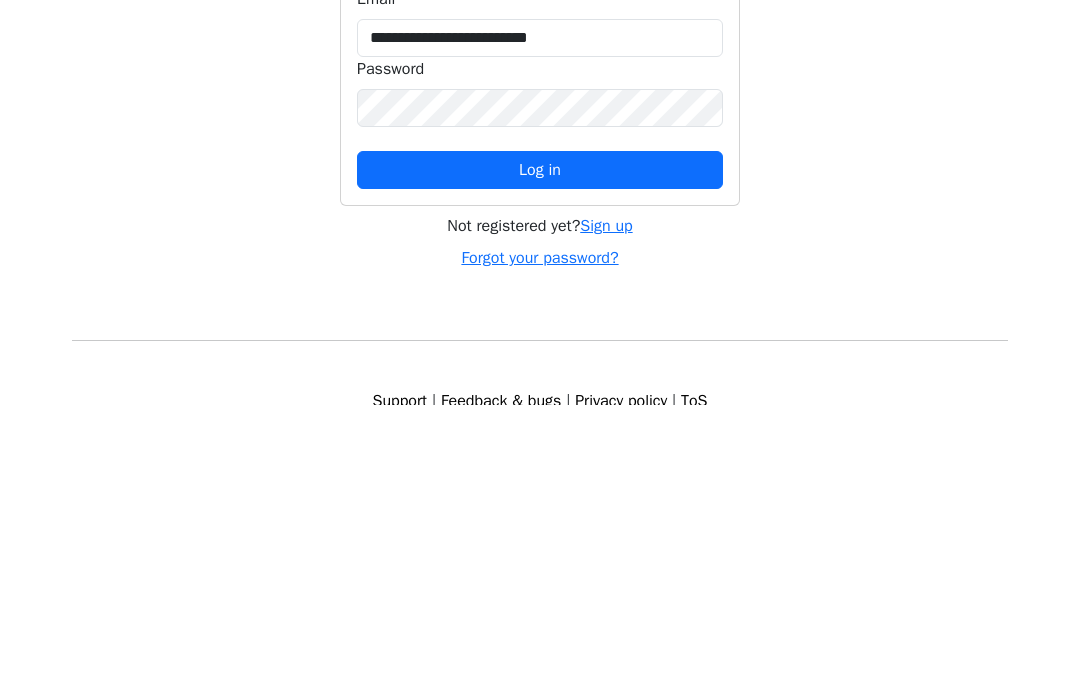 click on "Log in" at bounding box center [540, 441] 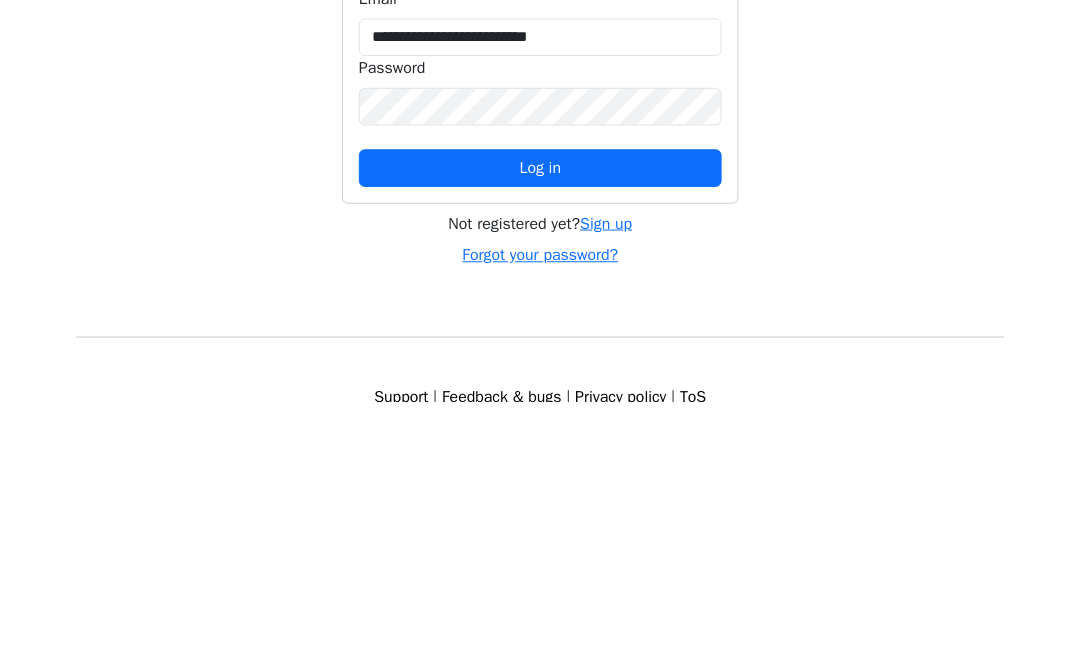 scroll, scrollTop: 62, scrollLeft: 0, axis: vertical 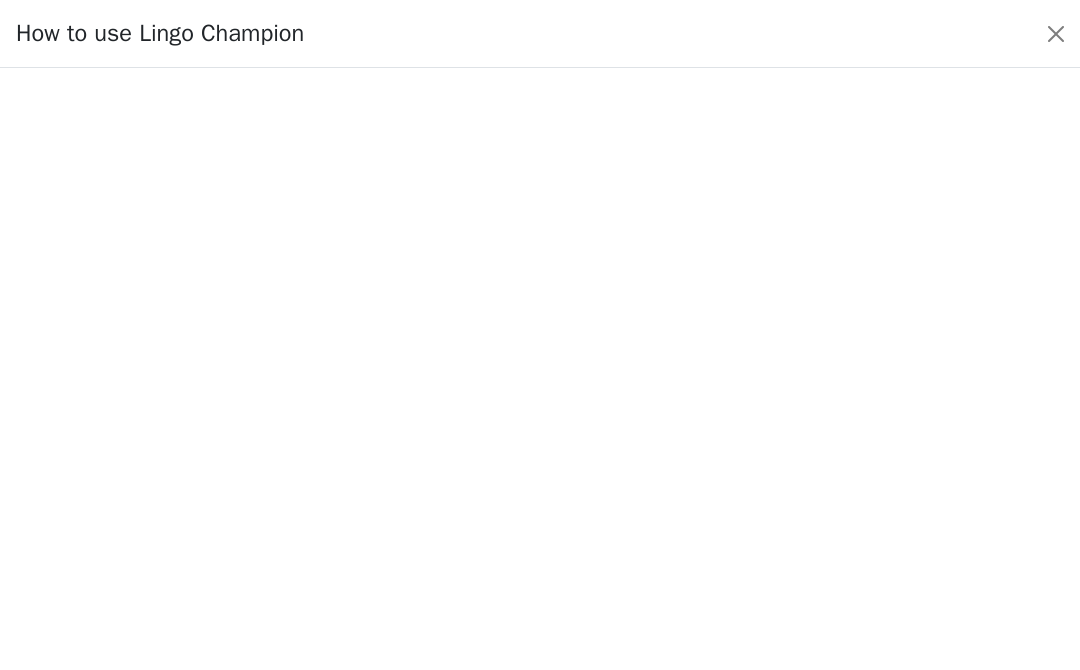 click at bounding box center (1056, 34) 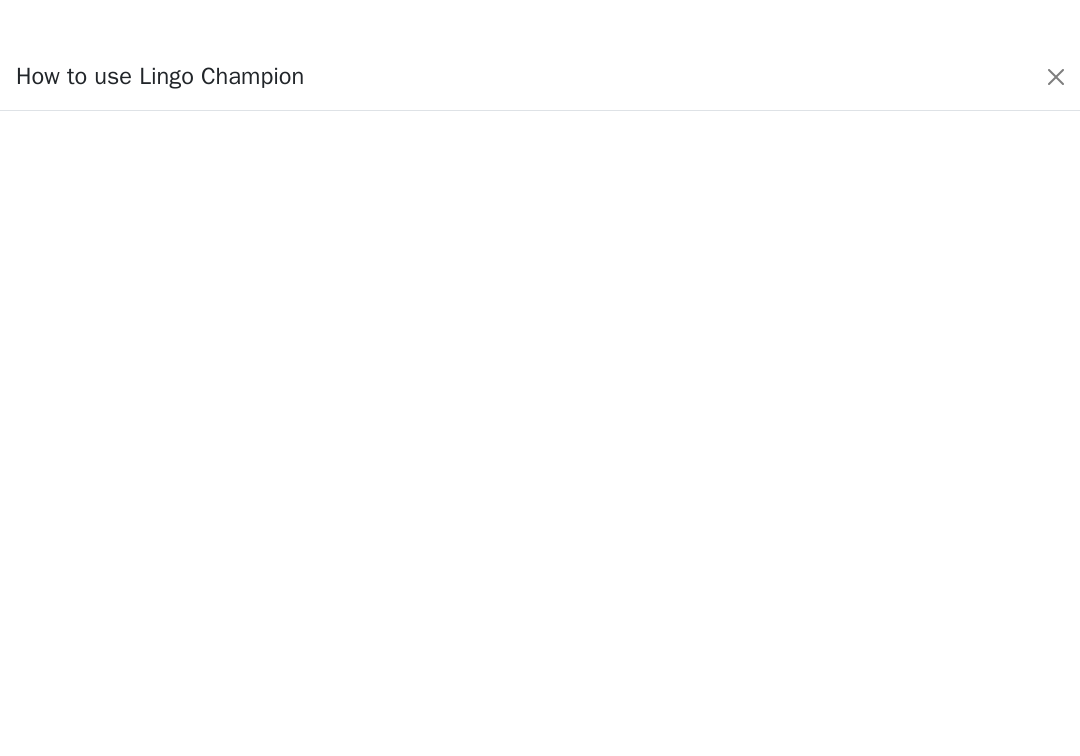 scroll, scrollTop: 0, scrollLeft: 0, axis: both 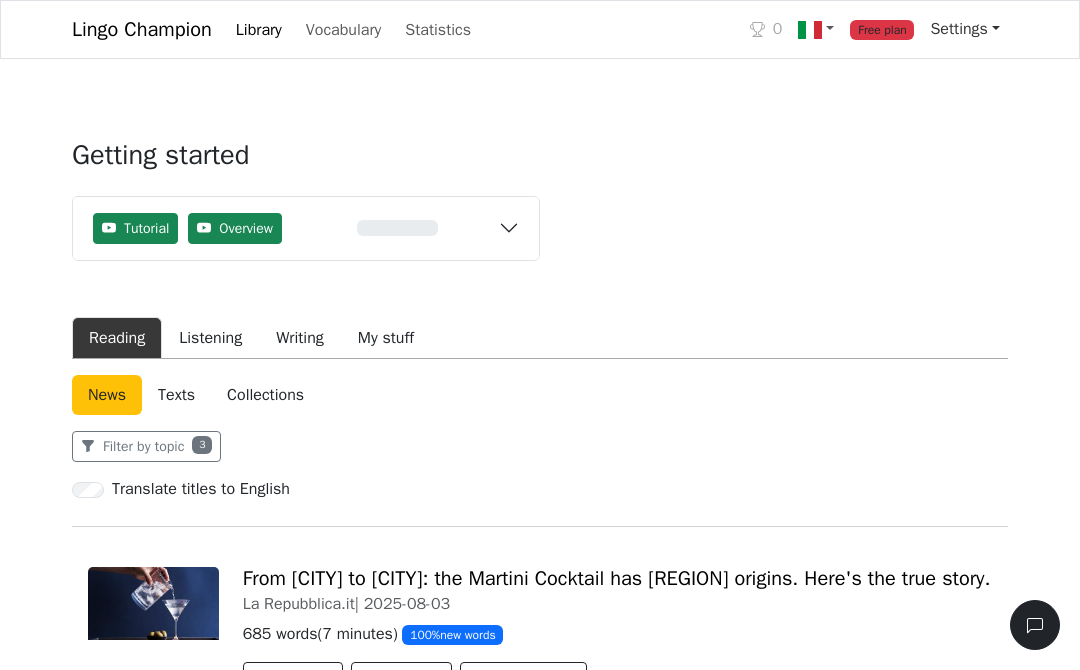 click on "Settings" at bounding box center (965, 29) 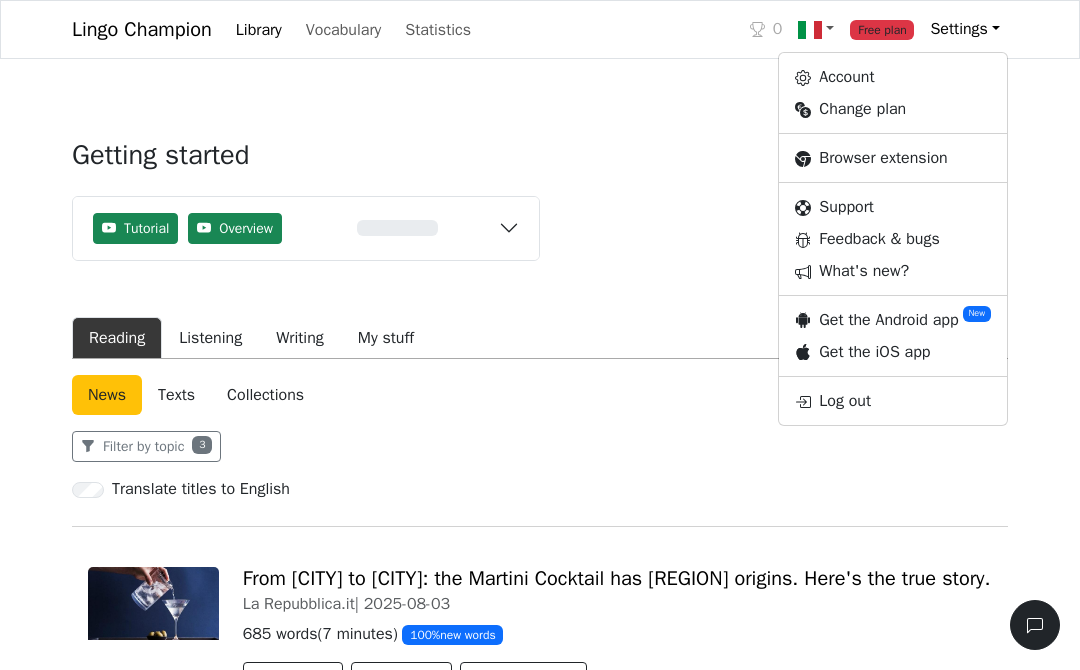 click on "Lingo Champion Library Vocabulary Statistics 0 Free plan Settings Account Change plan Browser extension Support Feedback & bugs What's new? Get the Android app New Get the iOS app Log out Browser extension Support 0 Free plan Lingo Champion Account Change plan Browser extension Support Feedback & bugs What's new? Get the Android app New Get the iOS app Log out Library Vocabulary Shortcuts Settings Getting started Tutorial Overview 0% Read a news article or story Save words to your vocabulary Practice words with flashcards Import or generate your own content Install the mobile app : iOS Android Reading Listening Writing My stuff News Texts Collections Filter by topic 3 Translate titles to English From [CITY] to [CITY]: the Martini Cocktail has [REGION] origins. Here's the true story. La Repubblica.it  |   2025-08-03 685   words  ( 7   minutes )   100 %  new words Read & study Bookmark Add to collections Startupitalia  |   2025-08-03 209   words  ( 2   minutes )   100 %  new words Bookmark" at bounding box center [540, 3505] 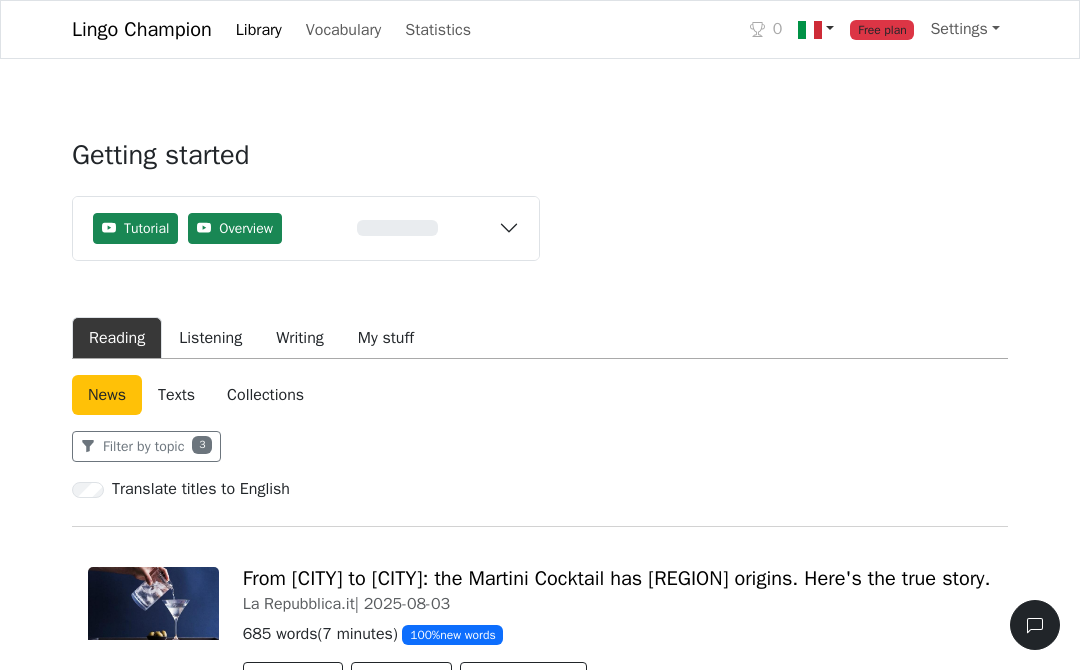 click at bounding box center (810, 30) 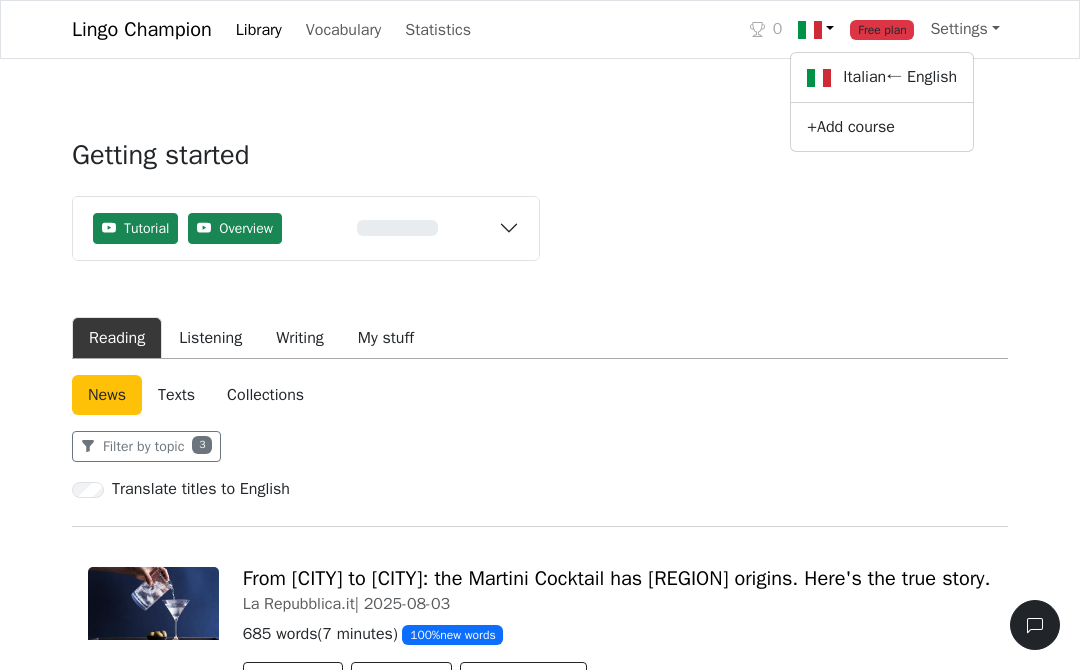 click on "Lingo Champion Library Vocabulary Statistics 0 Italian  ←   English +  Add course Free plan Settings Account Change plan Browser extension Support Feedback & bugs What's new? Get the Android app New Get the iOS app Log out Browser extension Support 0 Free plan Lingo Champion Account Change plan Browser extension Support Feedback & bugs What's new? Get the Android app New Get the iOS app Log out Library Vocabulary Shortcuts Settings Getting started Tutorial Overview 0% Read a news article or story Save words to your vocabulary Practice words with flashcards Import or generate your own content Install the mobile app : iOS Android Reading Listening Writing My stuff News Texts Collections Filter by topic 3 Translate titles to English From [CITY] to [CITY]: the Martini Cocktail has [REGION] origins. Here's the true story. La Repubblica.it  |   2025-08-03 685   words  ( 7   minutes )   100 %  new words Read & study Bookmark Add to collections Startupitalia  |   2025-08-03 209   words  ( 2   )" at bounding box center (540, 3505) 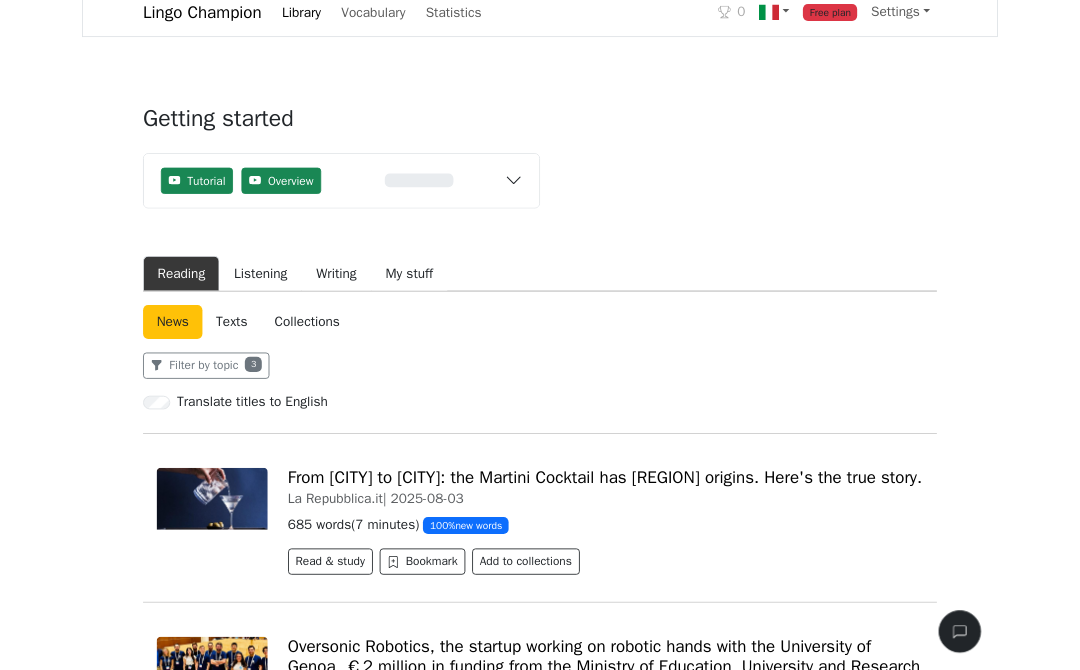 scroll, scrollTop: 0, scrollLeft: 0, axis: both 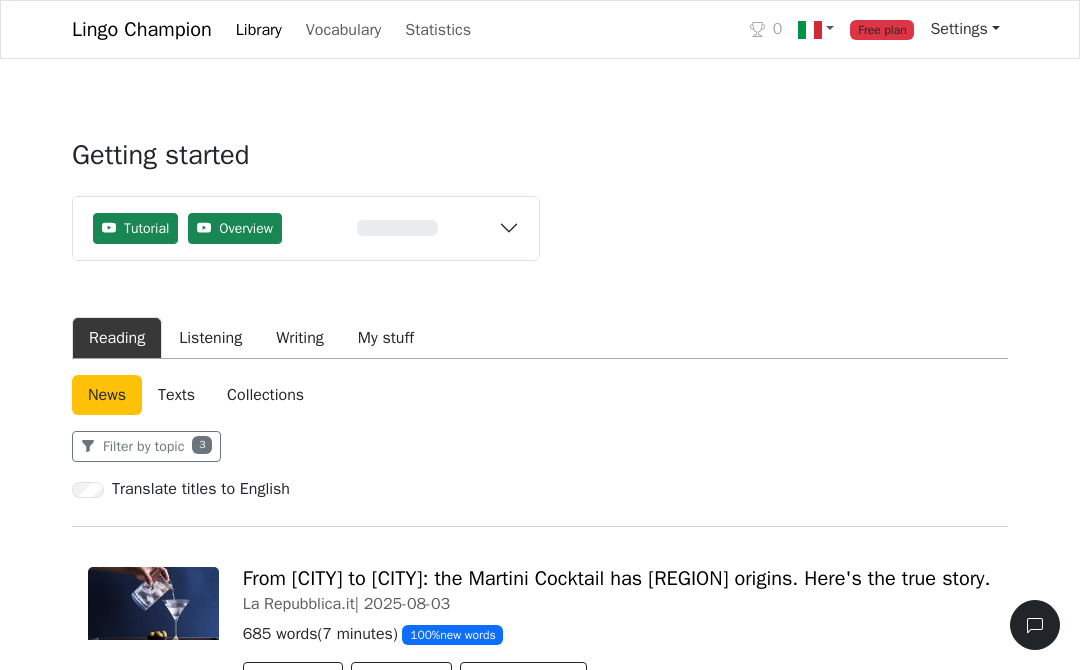click on "Settings" at bounding box center (965, 29) 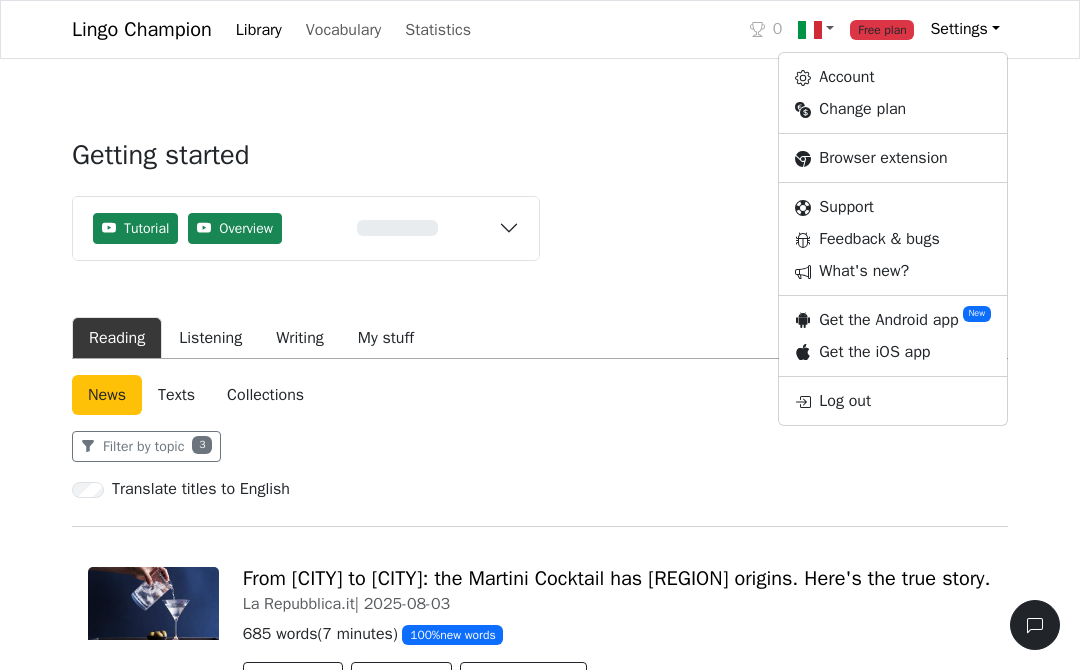 click on "Browser extension" at bounding box center (893, 158) 